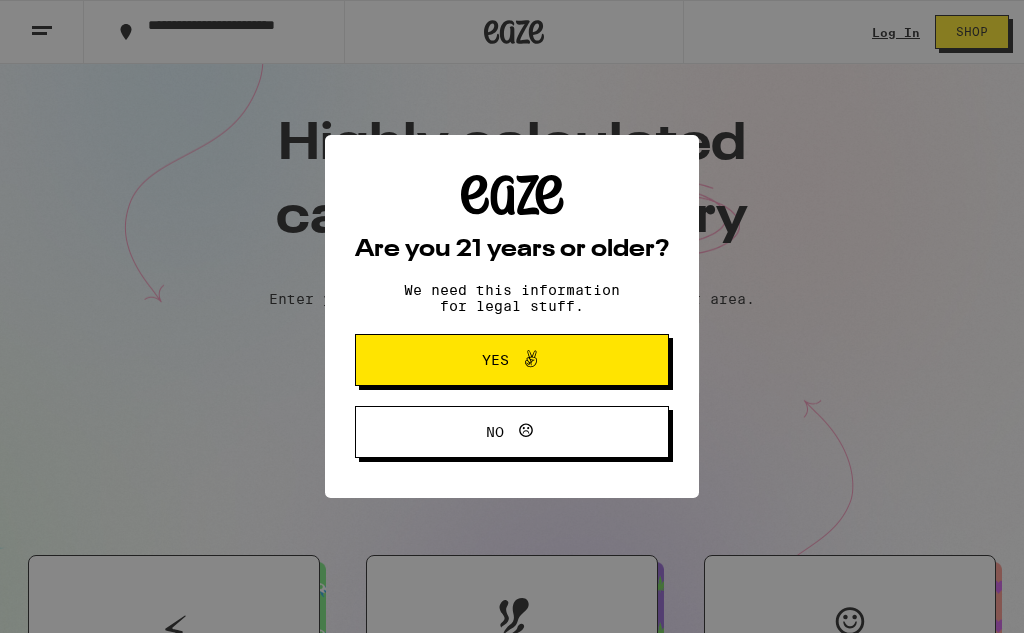 scroll, scrollTop: 0, scrollLeft: 0, axis: both 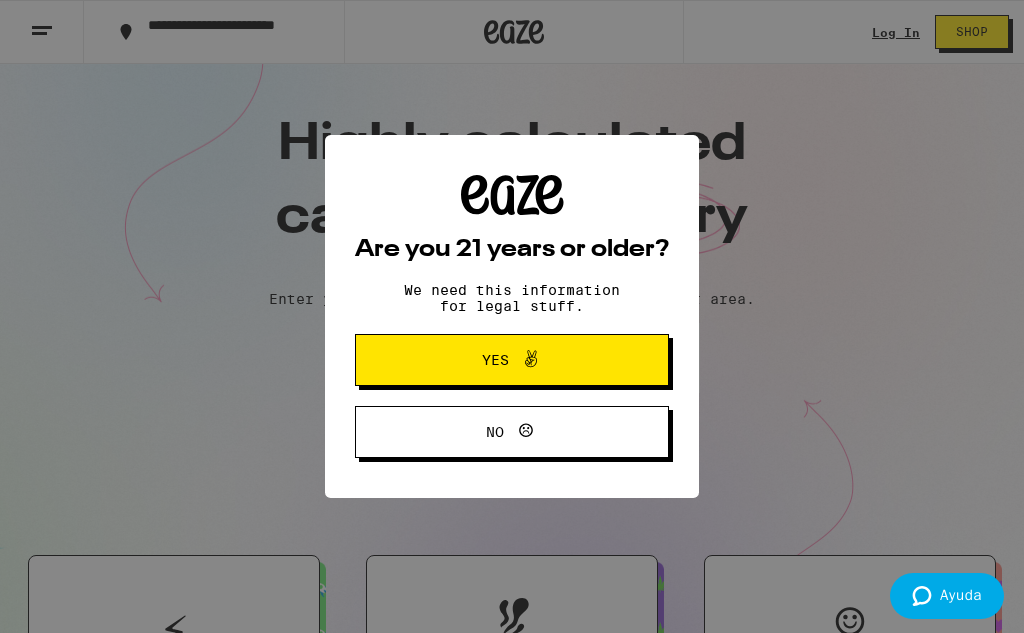click on "Yes" at bounding box center [512, 360] 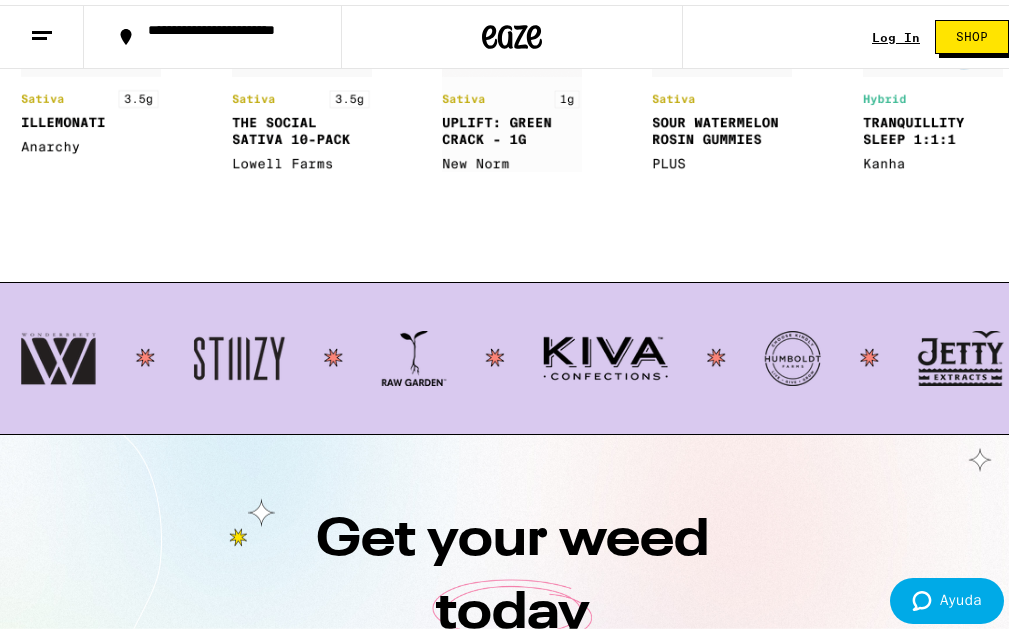 scroll, scrollTop: 1800, scrollLeft: 0, axis: vertical 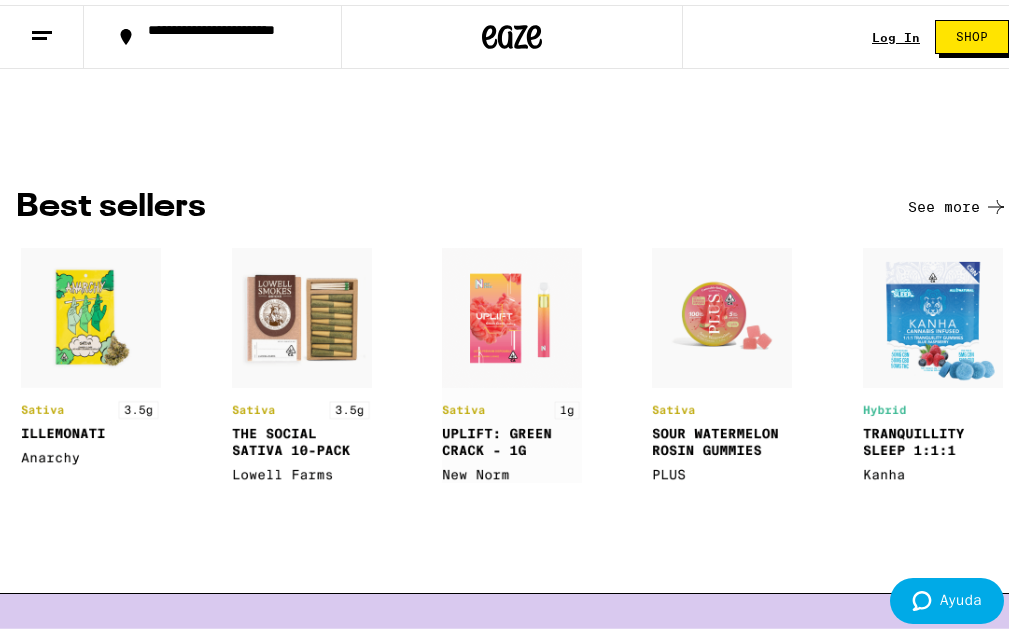 click at bounding box center (91, 352) 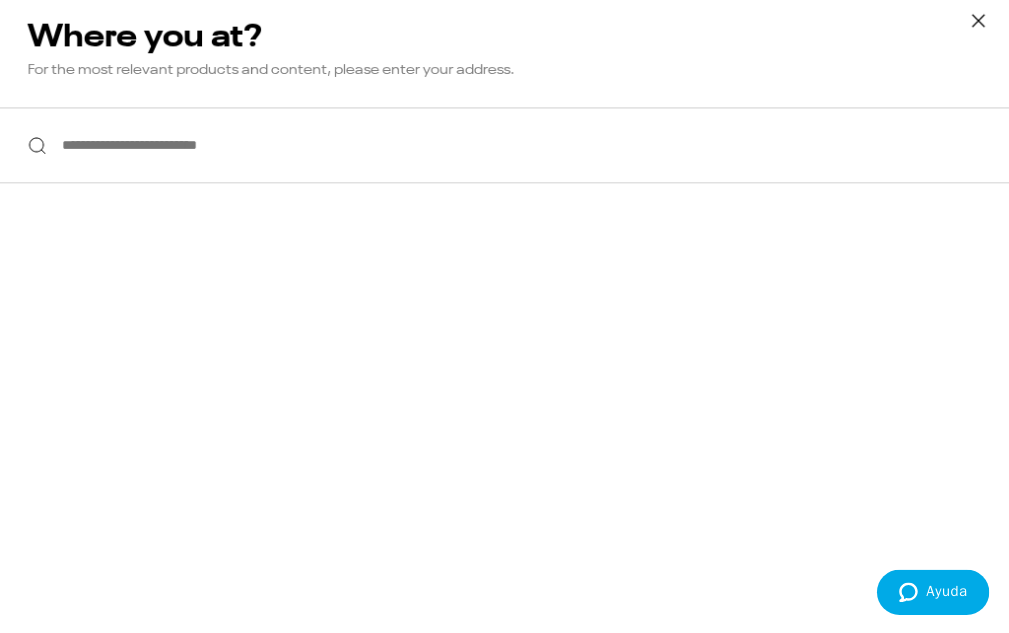 scroll, scrollTop: 0, scrollLeft: 0, axis: both 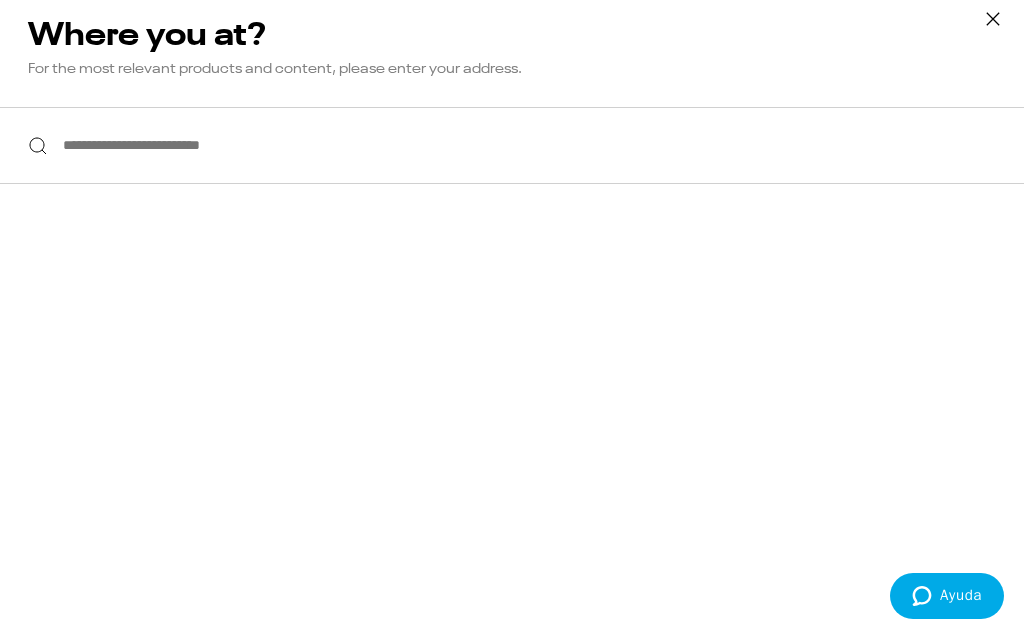 click 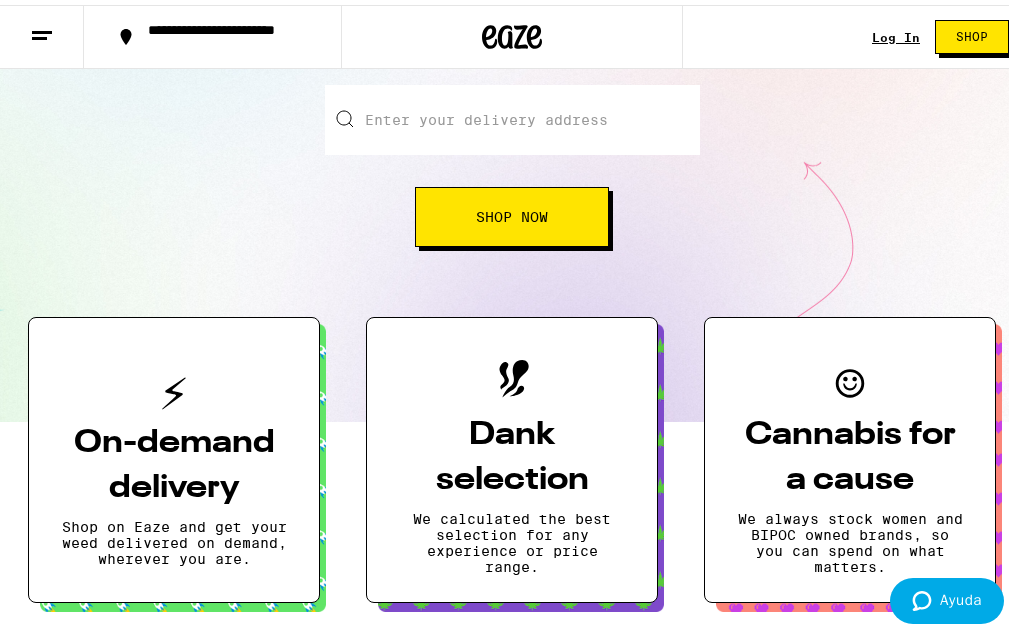 scroll, scrollTop: 0, scrollLeft: 0, axis: both 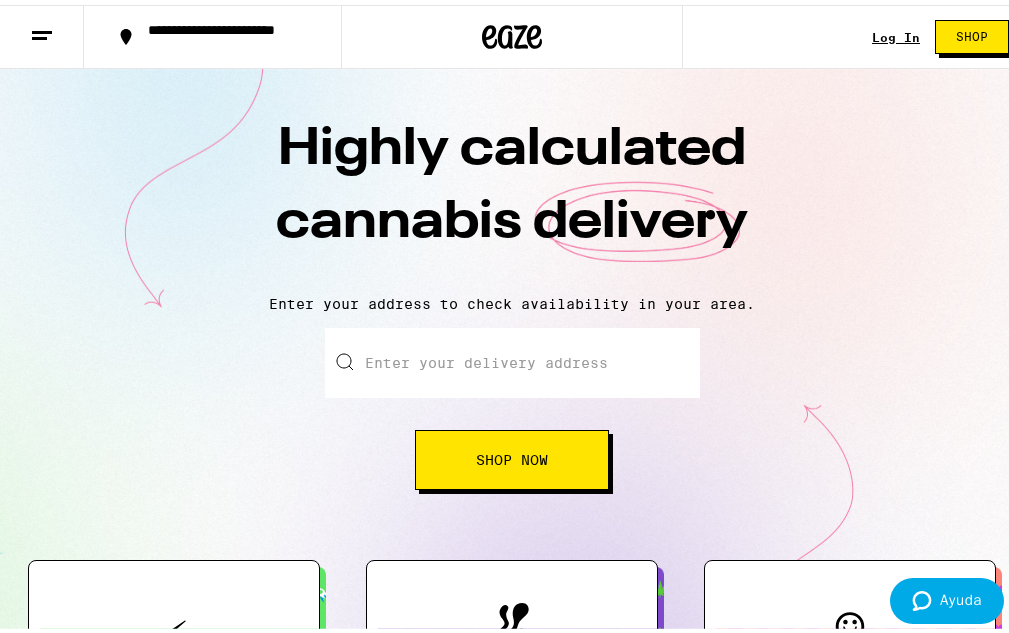 click on "Shop Now" at bounding box center (512, 455) 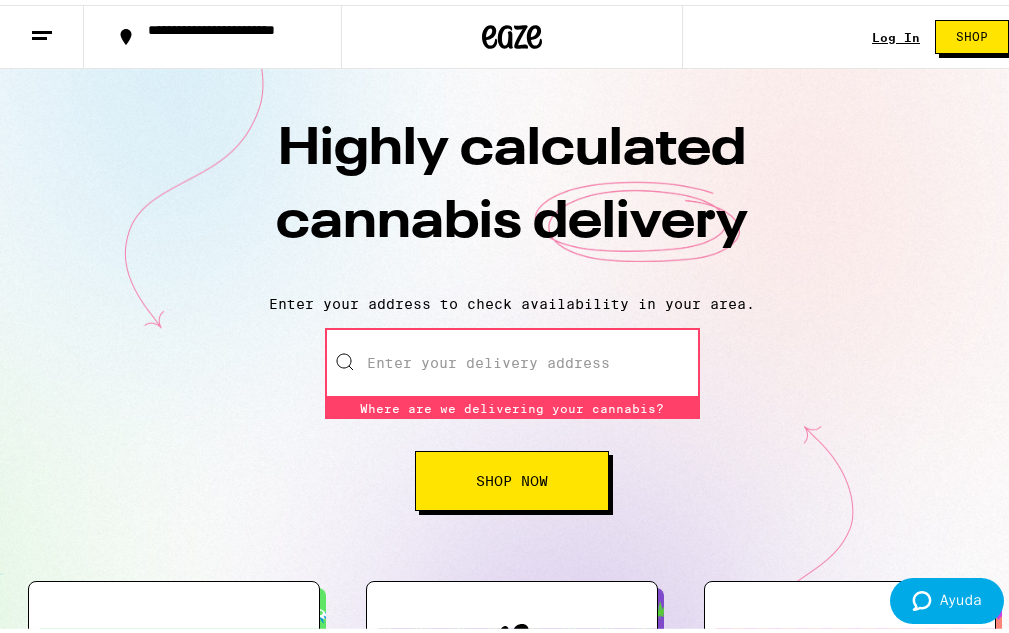 click on "Enter your delivery address" at bounding box center [512, 358] 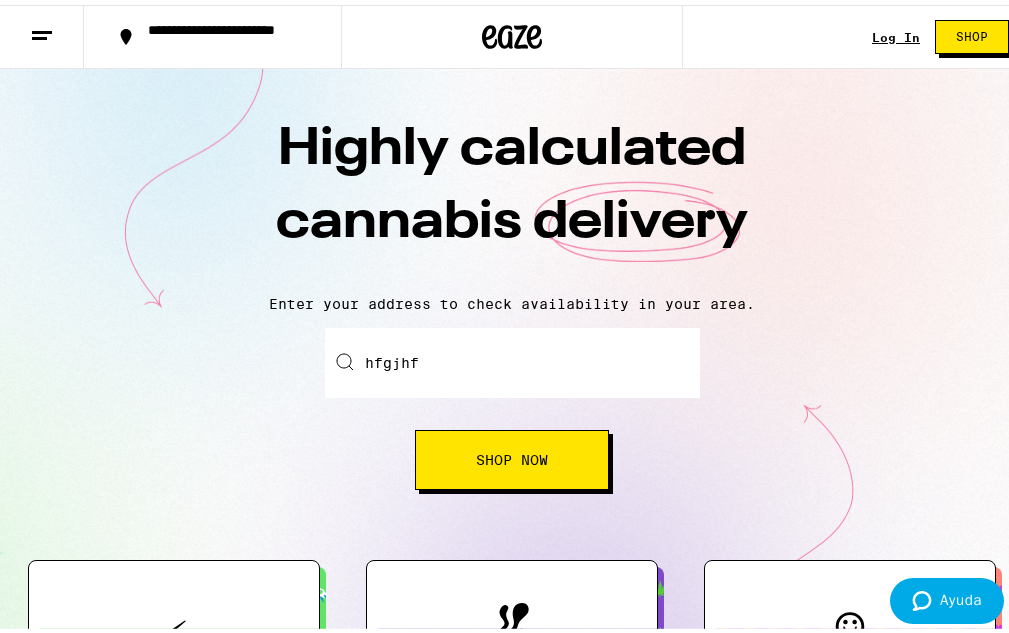 click on "Shop Now" at bounding box center (512, 455) 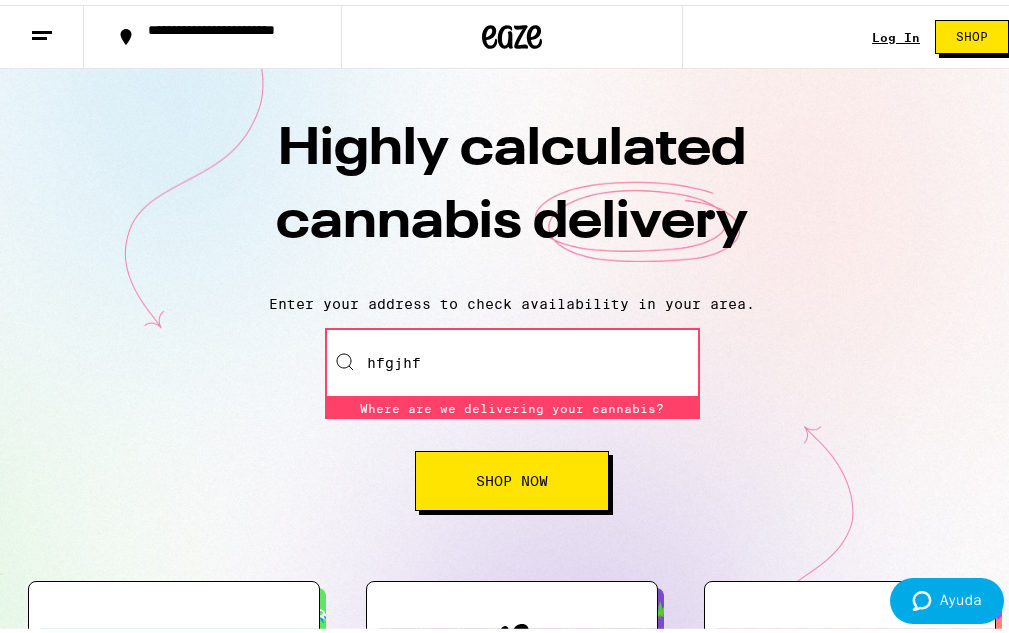 click on "hfgjhf" at bounding box center (512, 358) 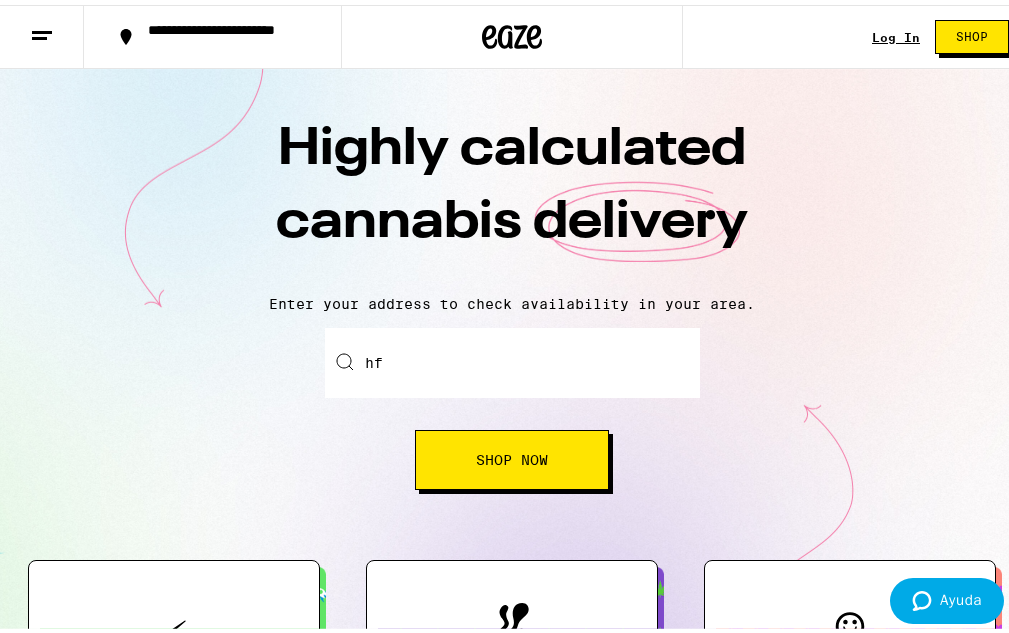 type on "h" 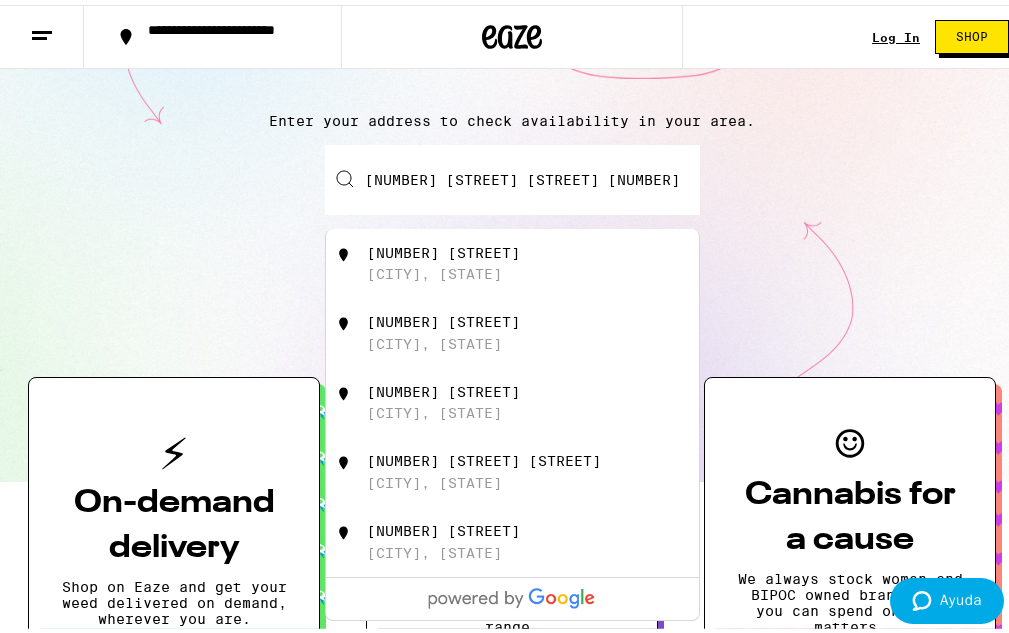 scroll, scrollTop: 200, scrollLeft: 0, axis: vertical 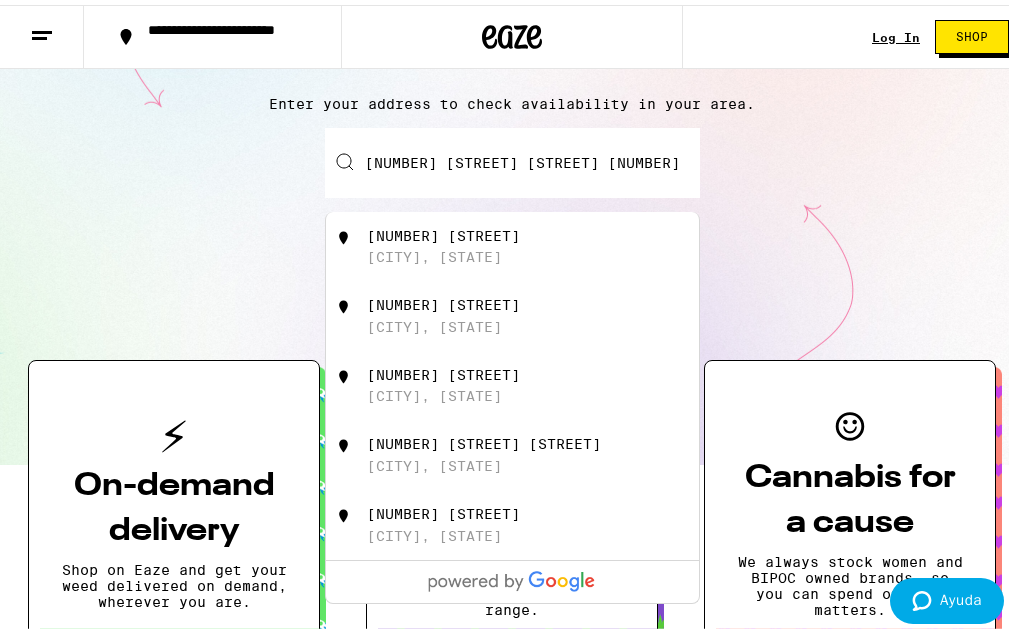 click on "[NUMBER] [STREET] [STREET] [NUMBER]" at bounding box center (512, 158) 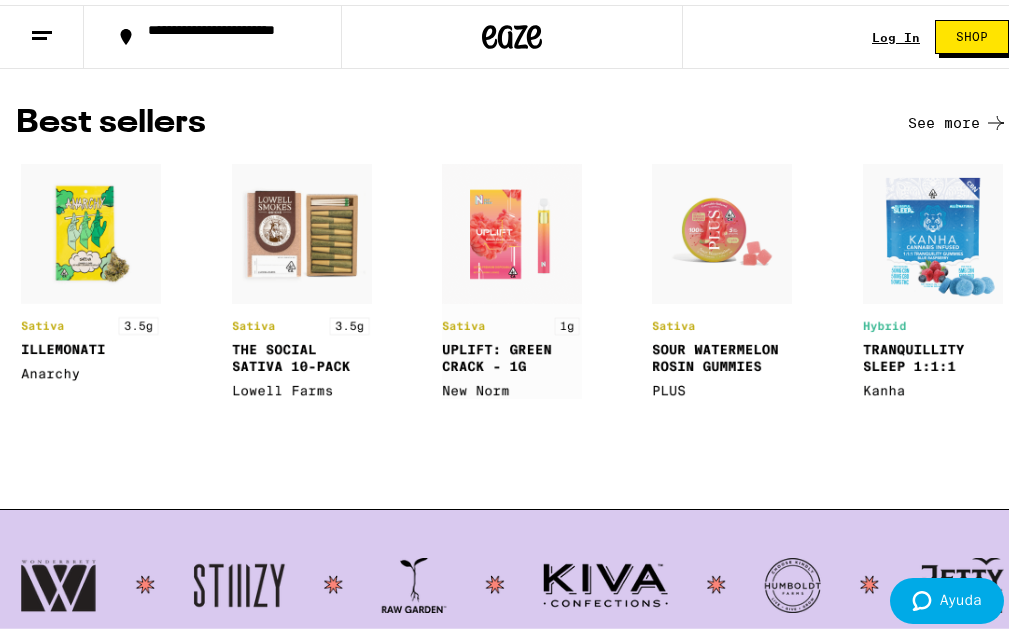 scroll, scrollTop: 1500, scrollLeft: 0, axis: vertical 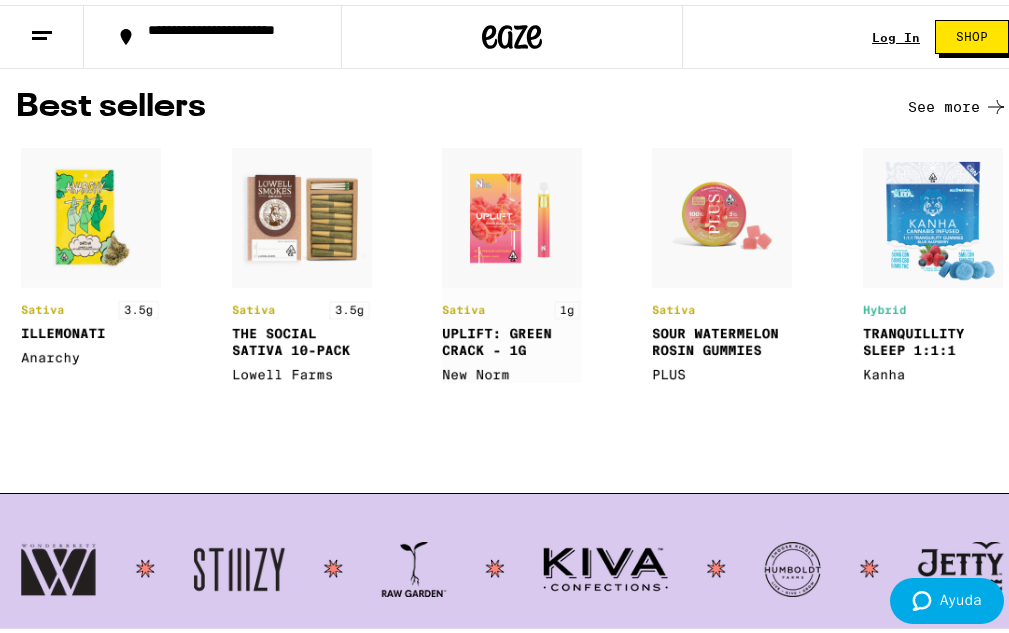 click on "Shop" at bounding box center (972, 32) 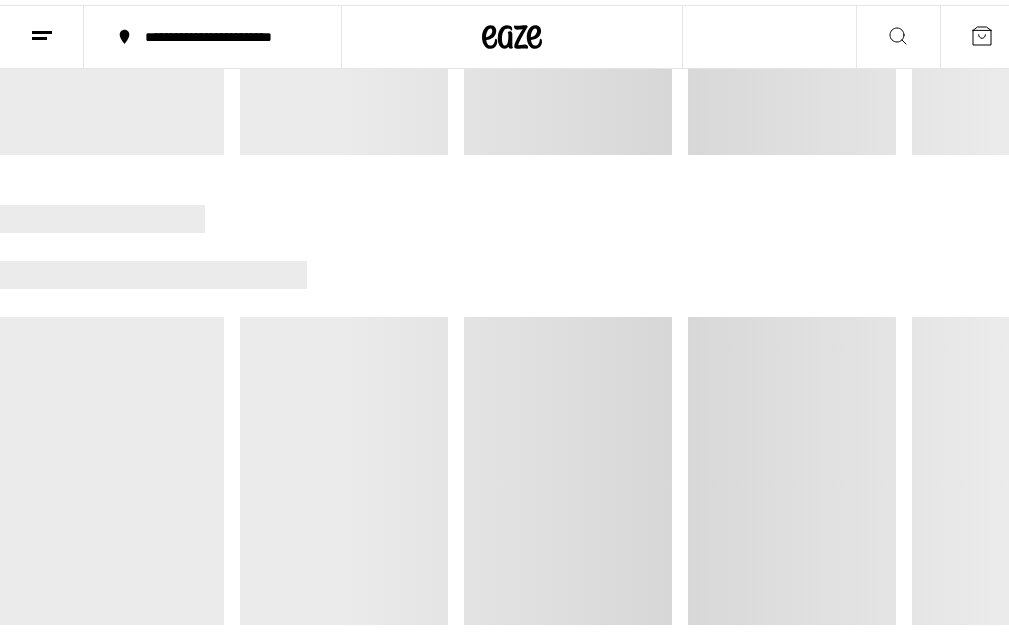 scroll, scrollTop: 0, scrollLeft: 0, axis: both 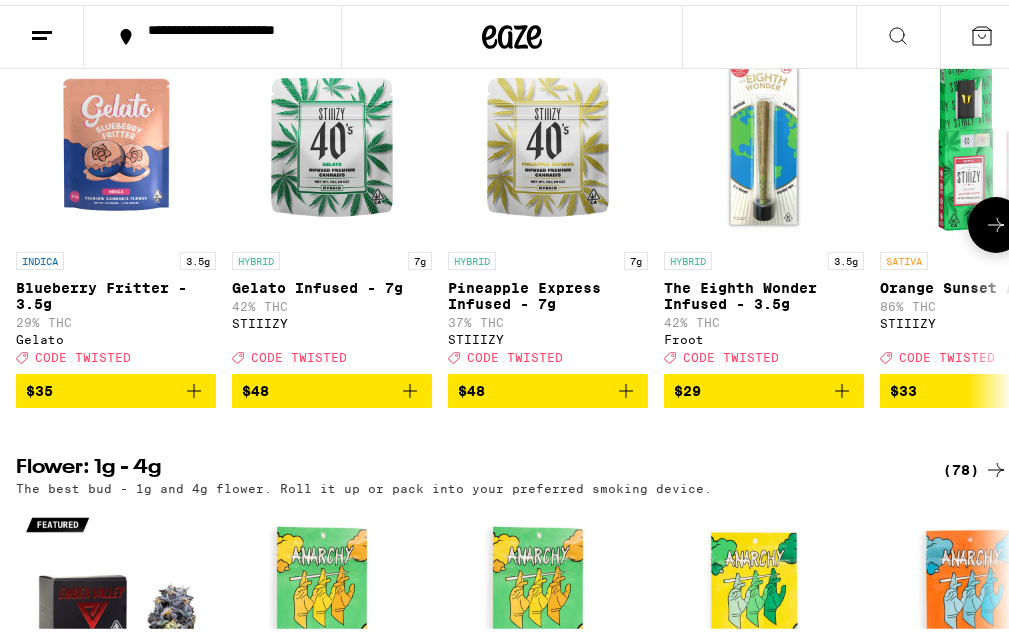 click 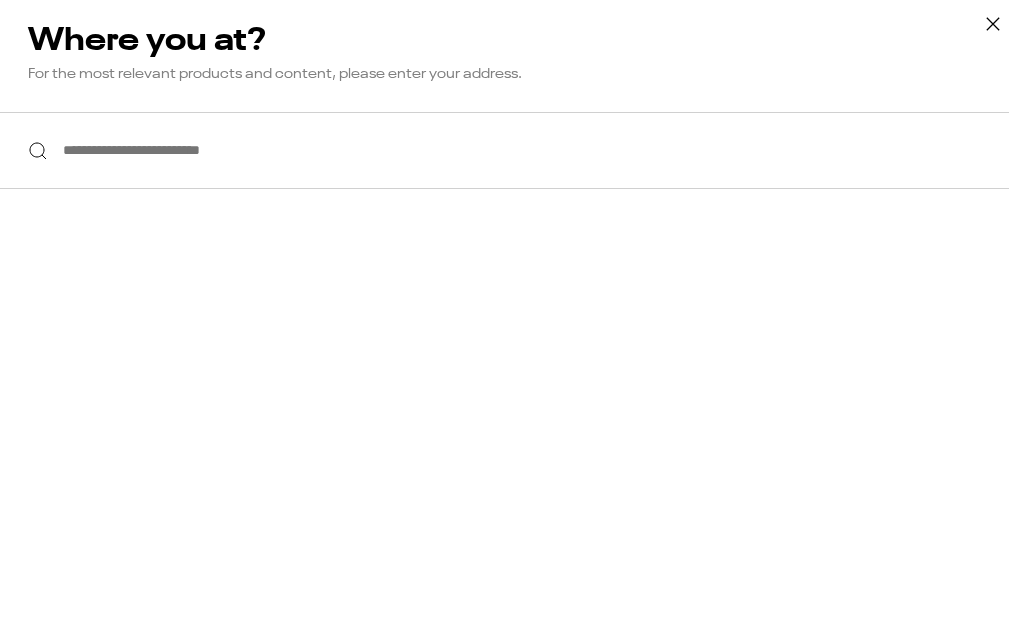 click on "**********" at bounding box center [512, 145] 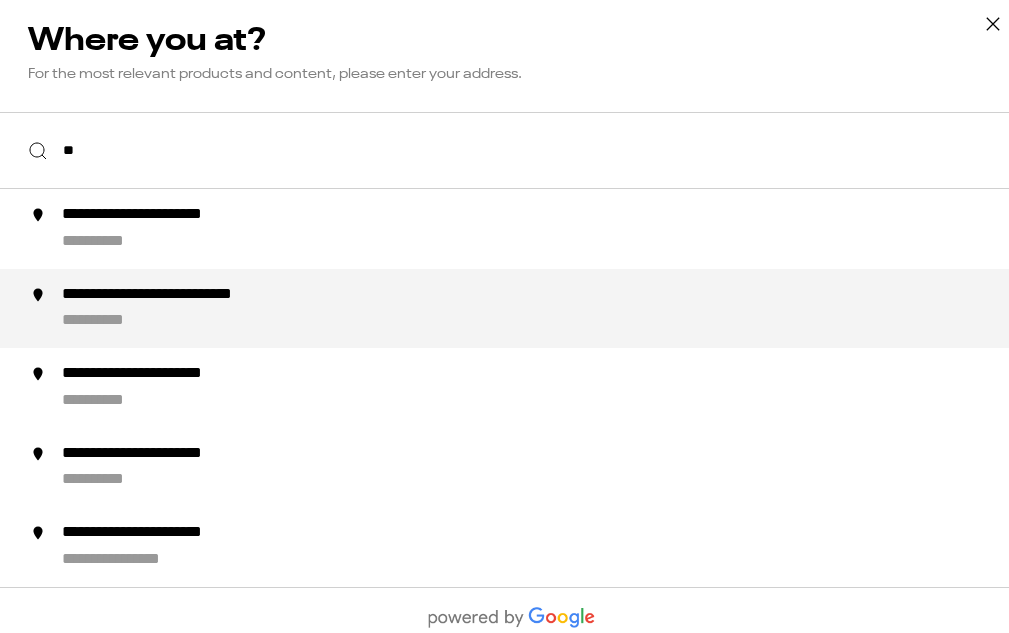 click on "**********" at bounding box center (552, 303) 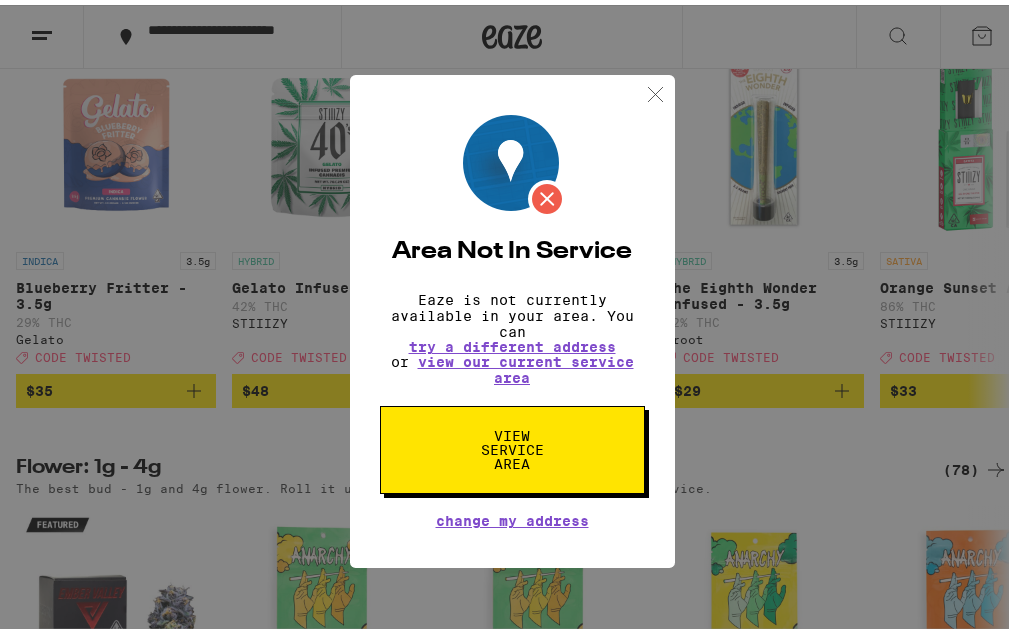 click on "View Service Area" at bounding box center [512, 445] 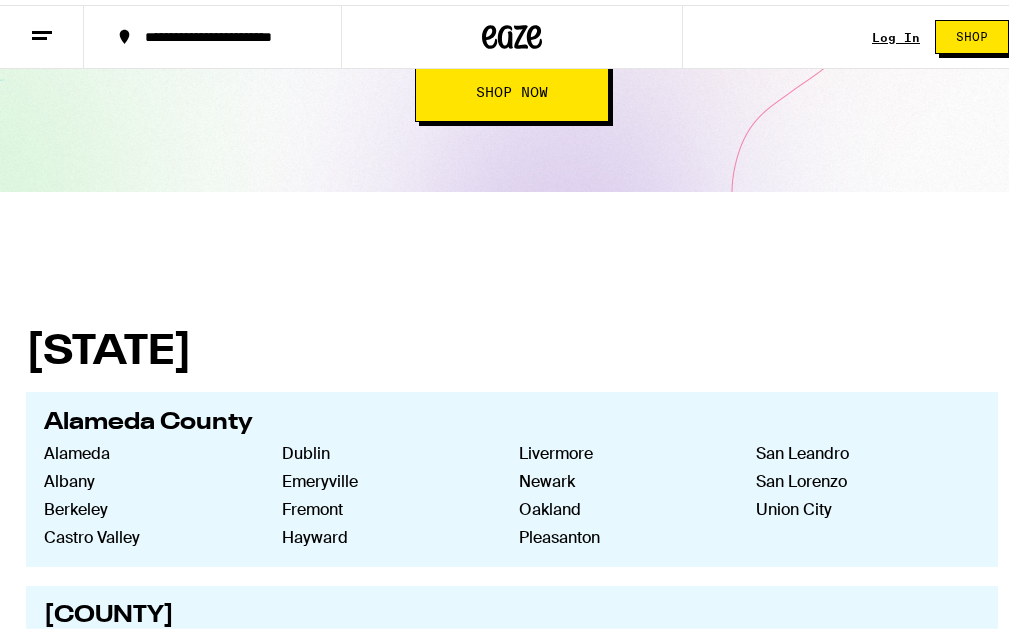 scroll, scrollTop: 0, scrollLeft: 0, axis: both 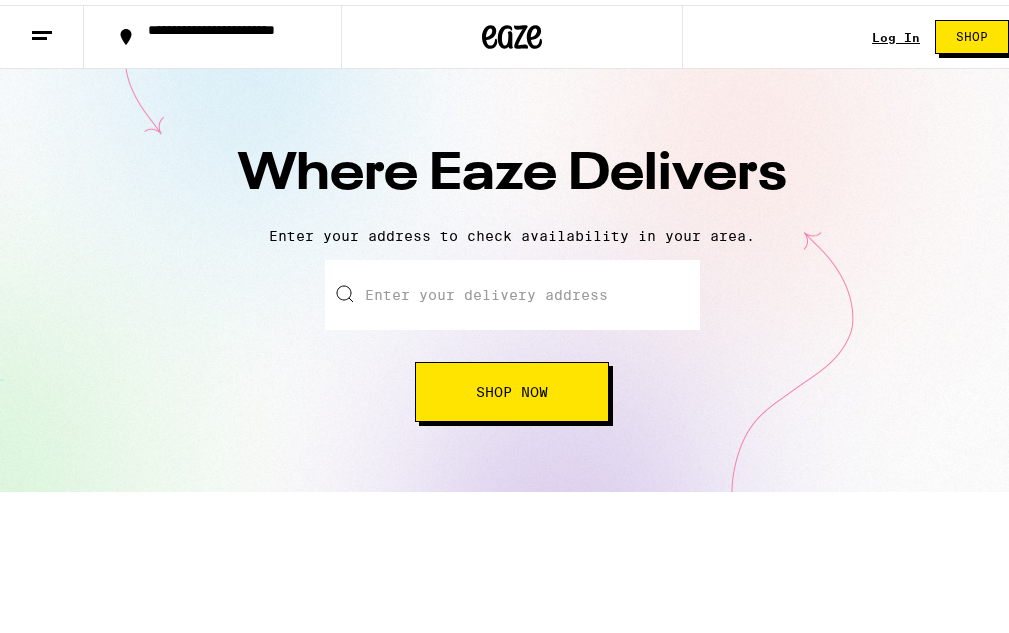 click at bounding box center [512, 290] 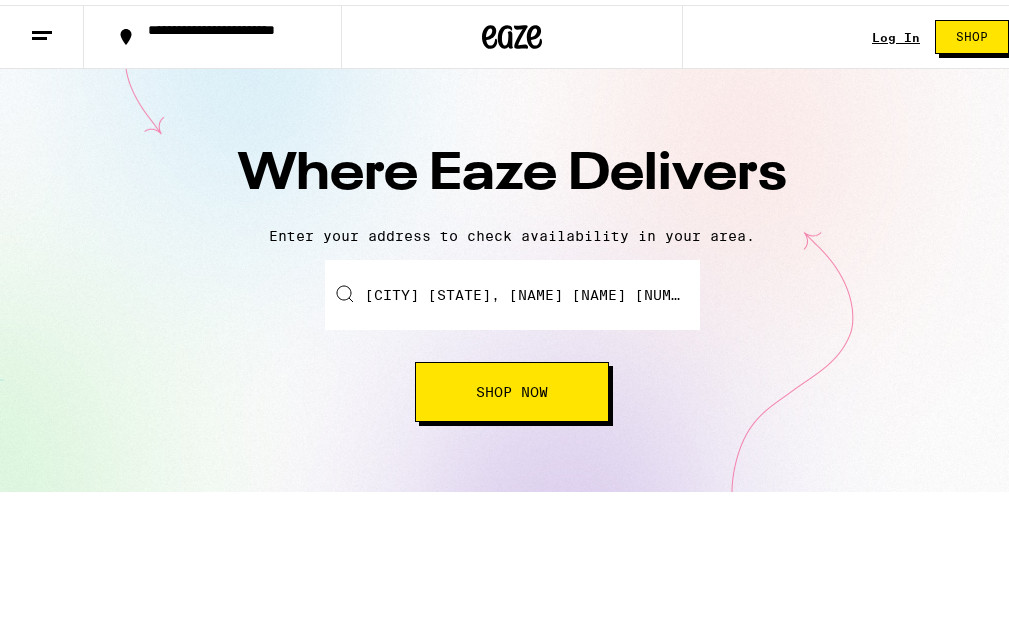 click on "Shop Now" at bounding box center (512, 387) 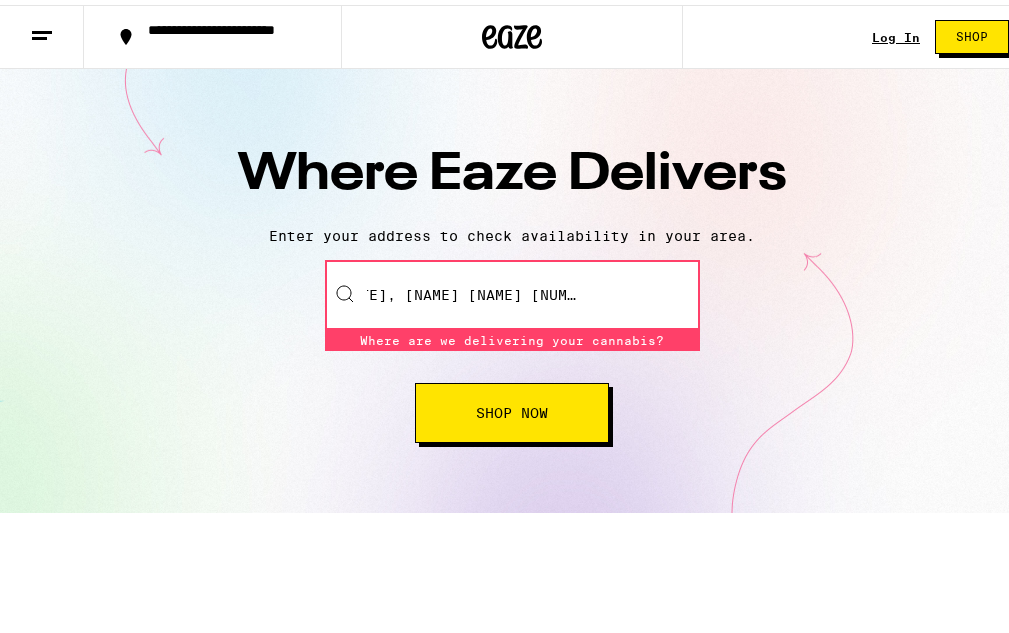 drag, startPoint x: 493, startPoint y: 301, endPoint x: 472, endPoint y: 298, distance: 21.213203 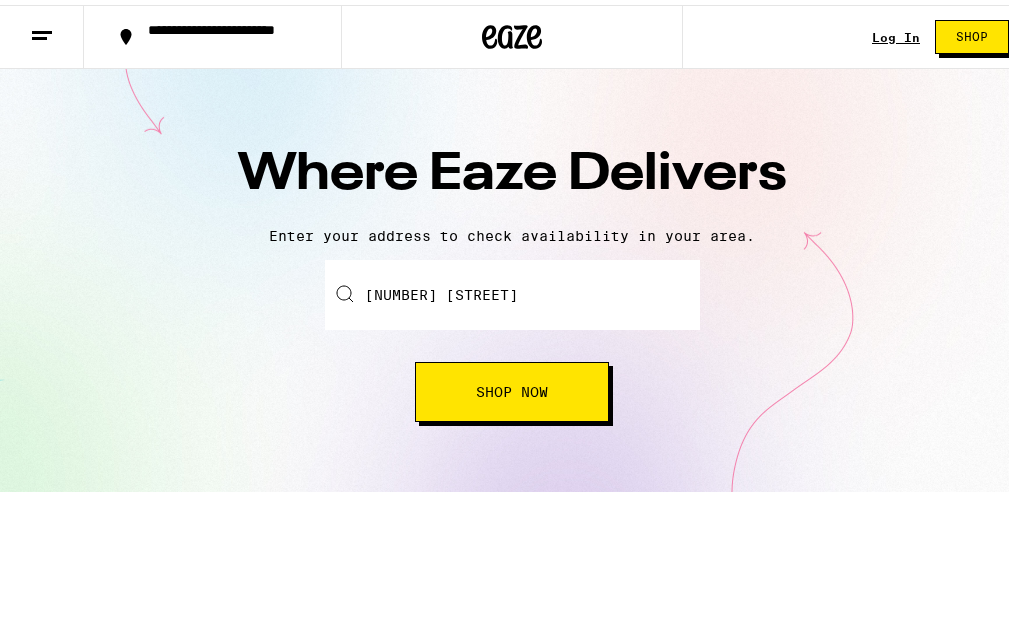 scroll, scrollTop: 0, scrollLeft: 0, axis: both 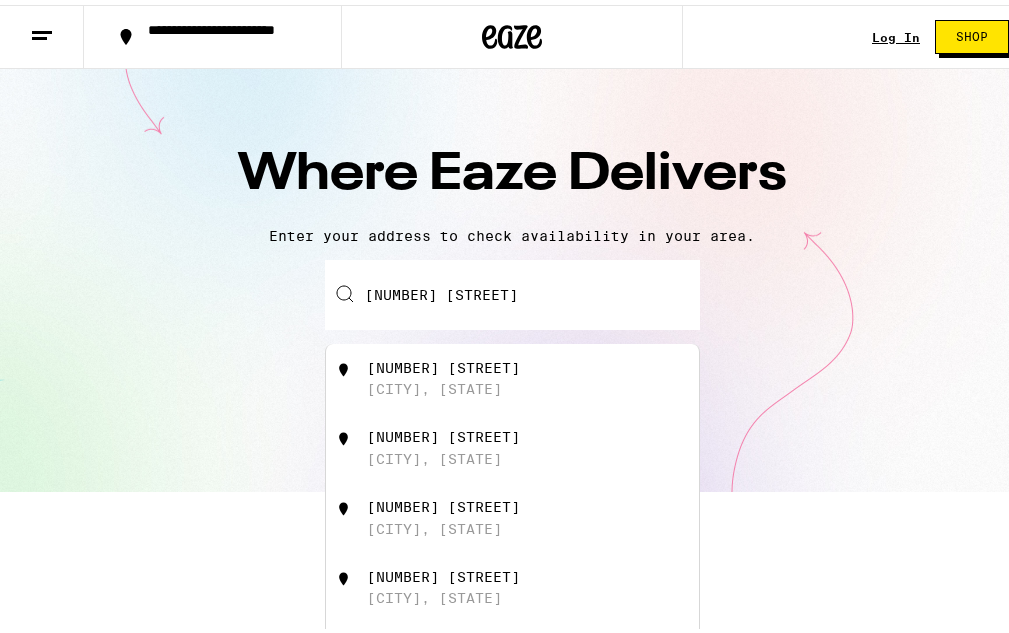 drag, startPoint x: 559, startPoint y: 394, endPoint x: 539, endPoint y: 386, distance: 21.540659 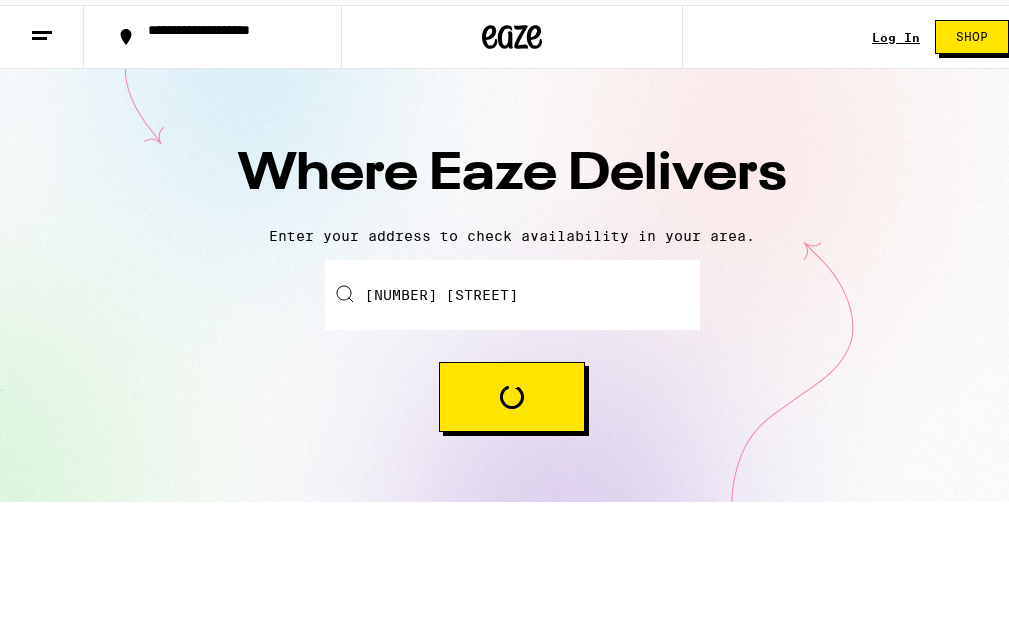 type on "[NUMBER] [STREET], [CITY], [STATE]" 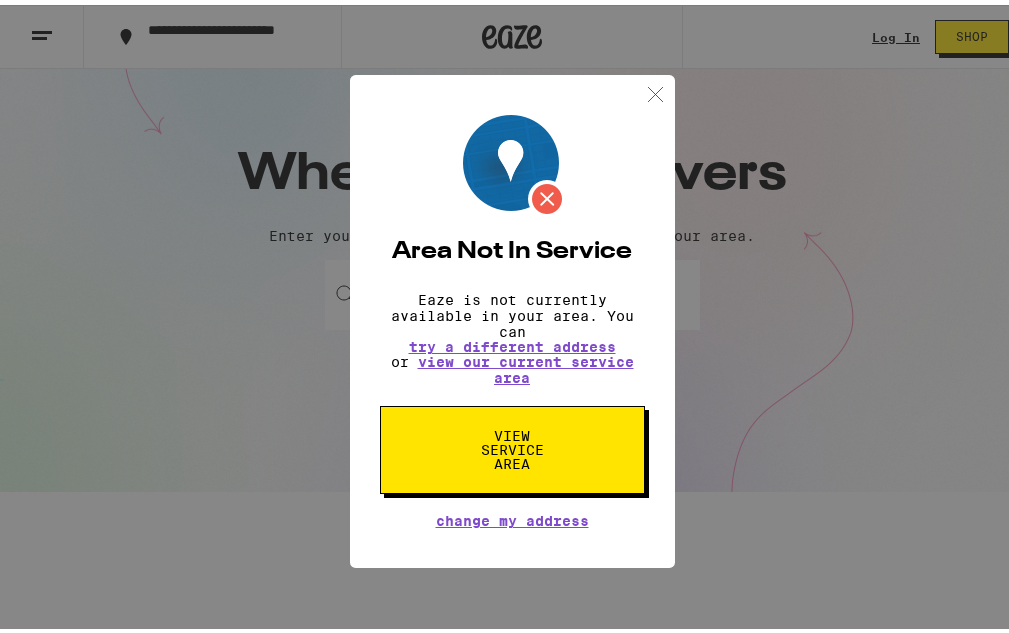 click on "Area Not In Service Eaze is not currently available in your area. You can   try a different address   or   view our current service area View Service Area Change My Address" at bounding box center (512, 317) 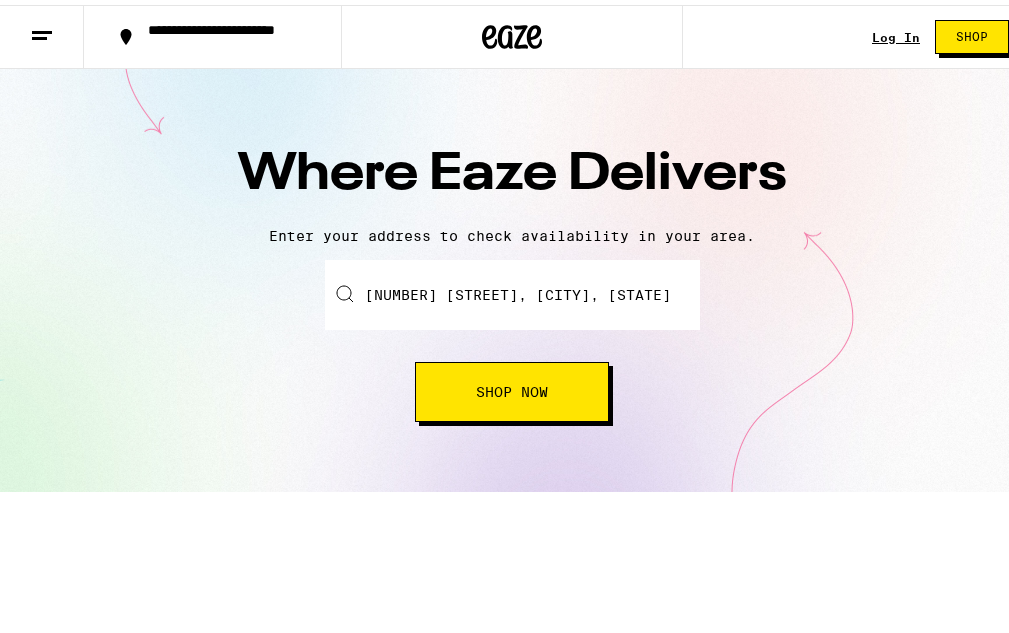 click on "Shop Now" at bounding box center [512, 387] 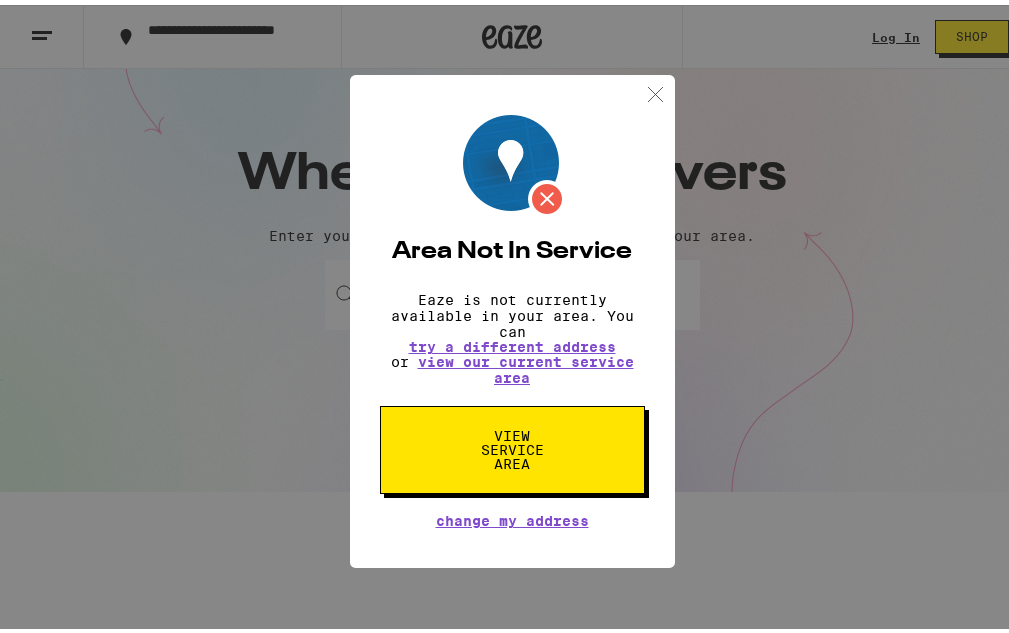 click on "View Service Area" at bounding box center (512, 445) 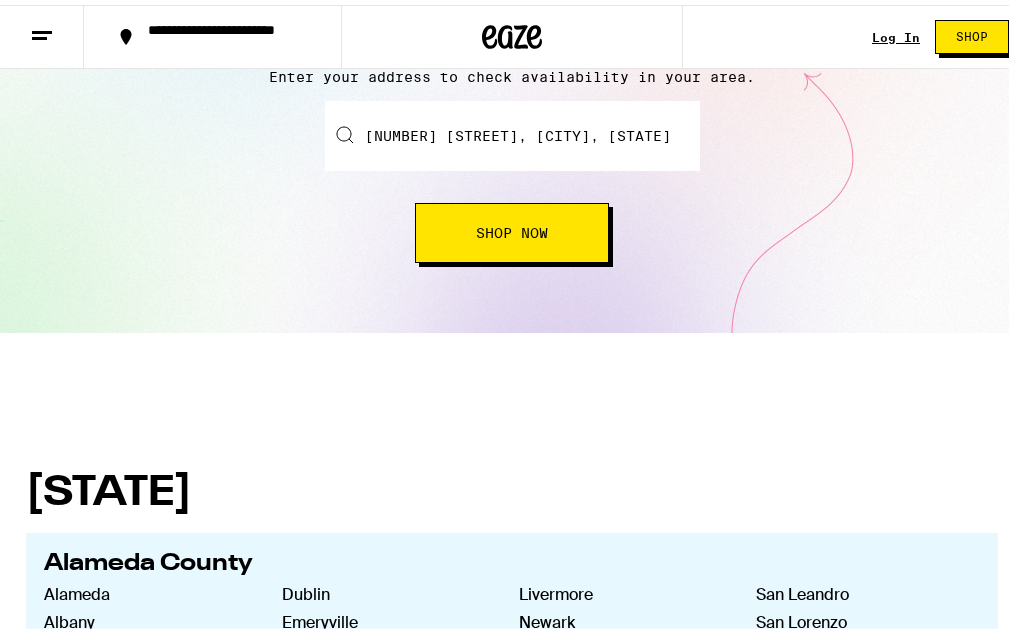 scroll, scrollTop: 0, scrollLeft: 0, axis: both 